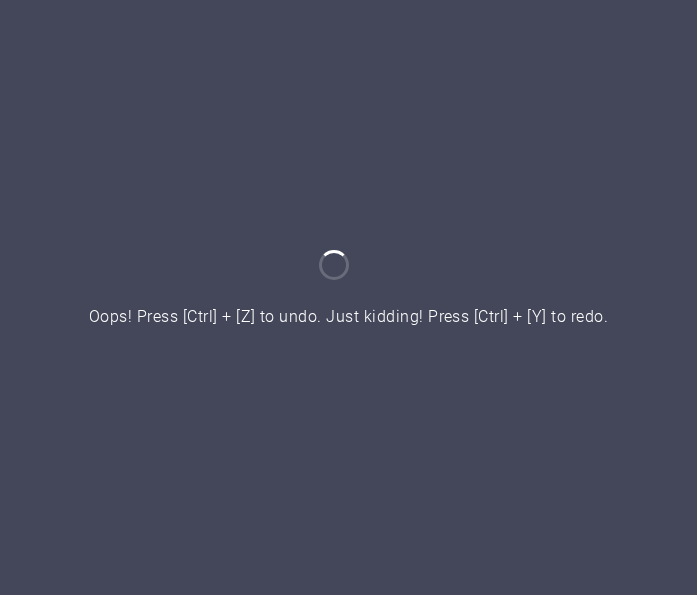 scroll, scrollTop: 0, scrollLeft: 0, axis: both 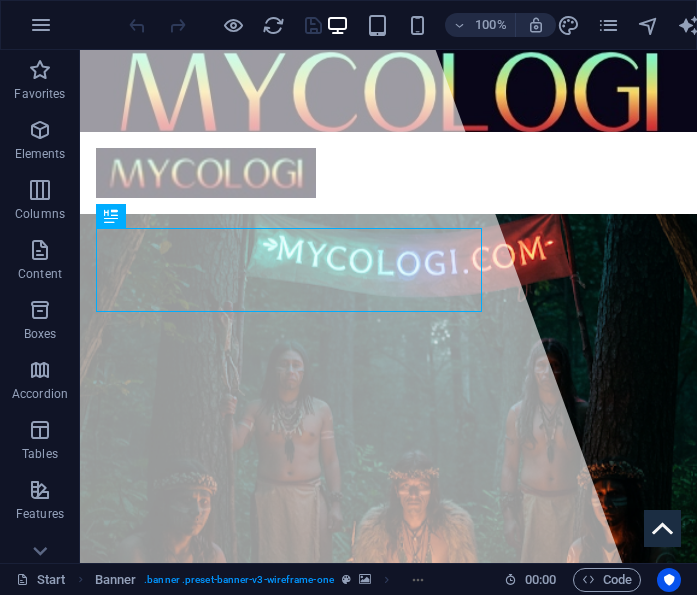 click at bounding box center [388, 91] 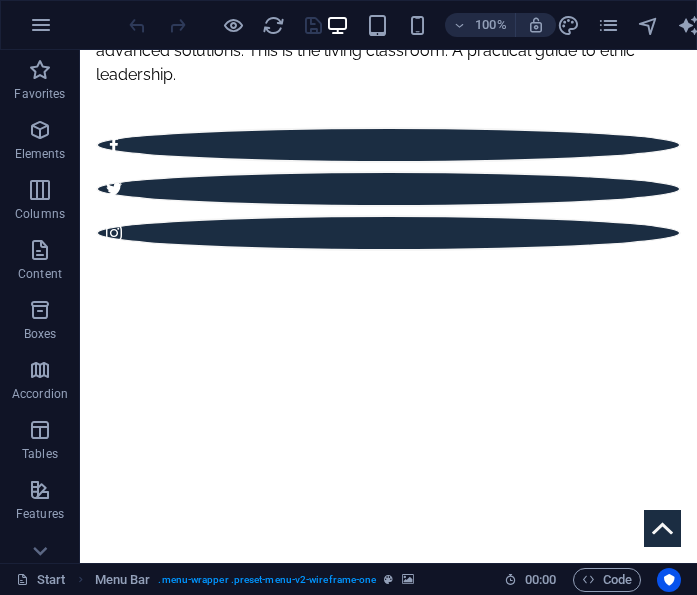 scroll, scrollTop: 1078, scrollLeft: 0, axis: vertical 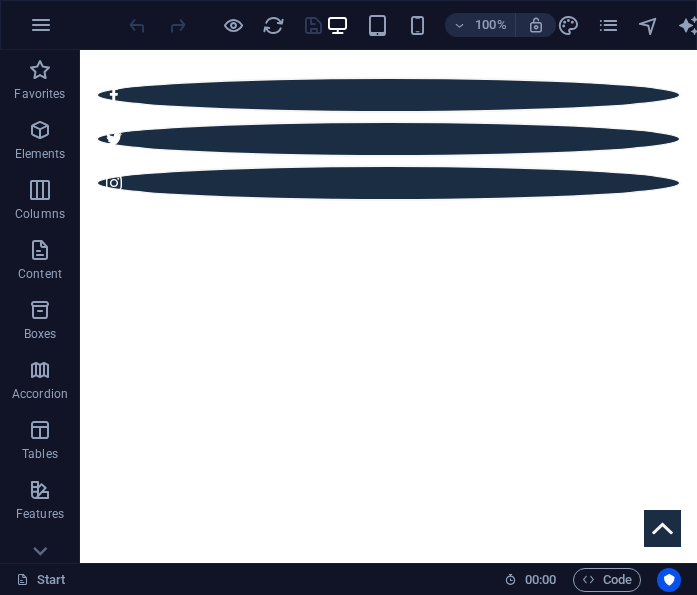 click at bounding box center (648, 25) 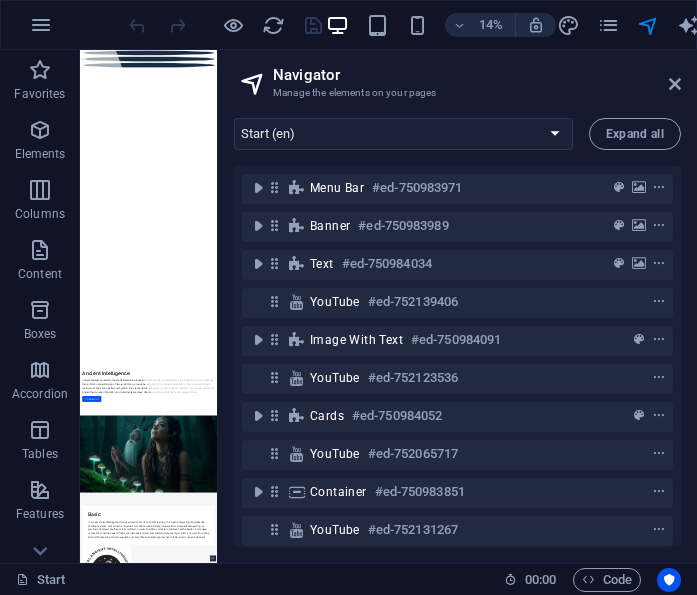 click at bounding box center (675, 84) 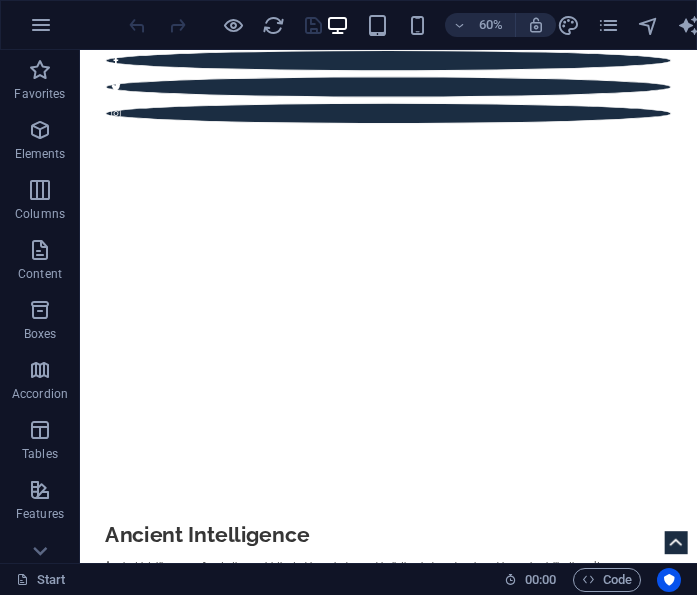 click at bounding box center [594, 505] 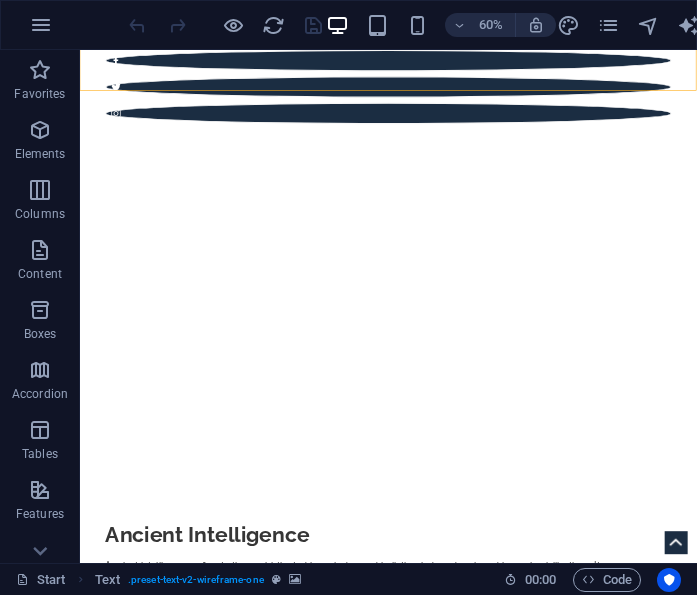 scroll, scrollTop: 1039, scrollLeft: -1, axis: both 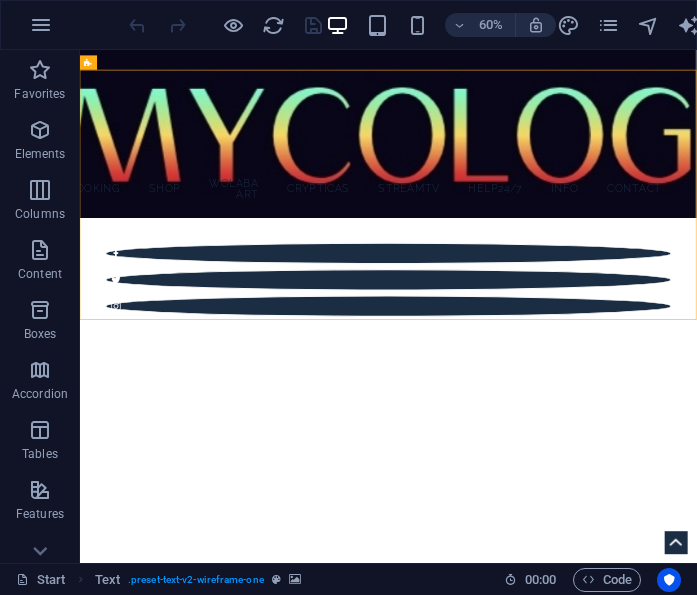 click on "More" at bounding box center (719, 25) 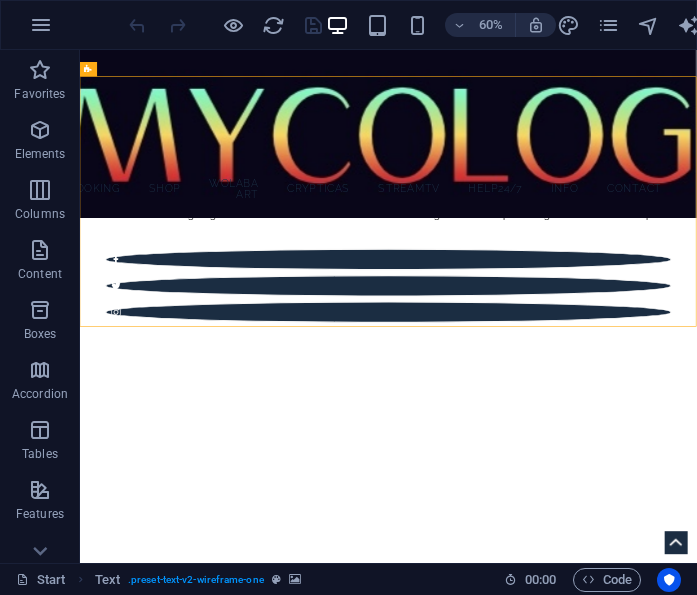 click at bounding box center (608, 25) 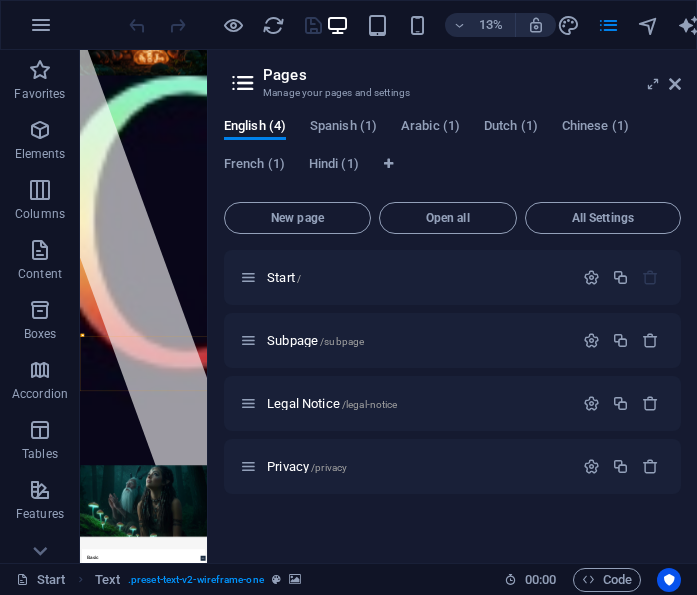 click at bounding box center (688, 25) 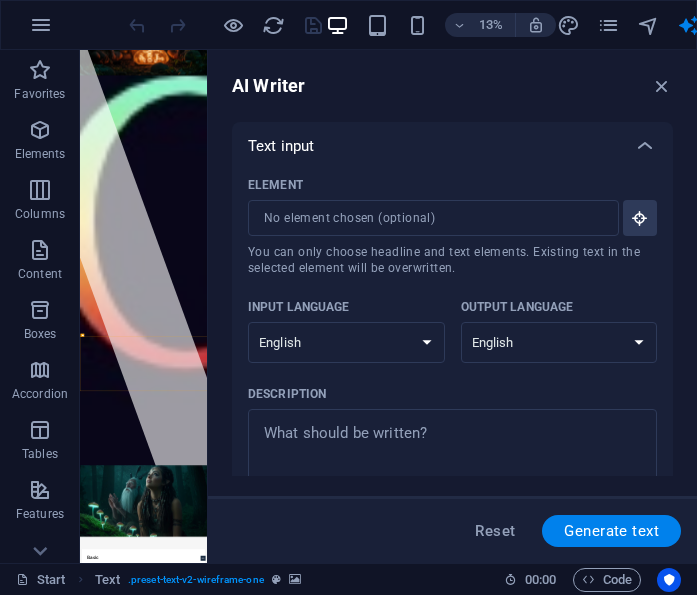 scroll, scrollTop: 0, scrollLeft: 0, axis: both 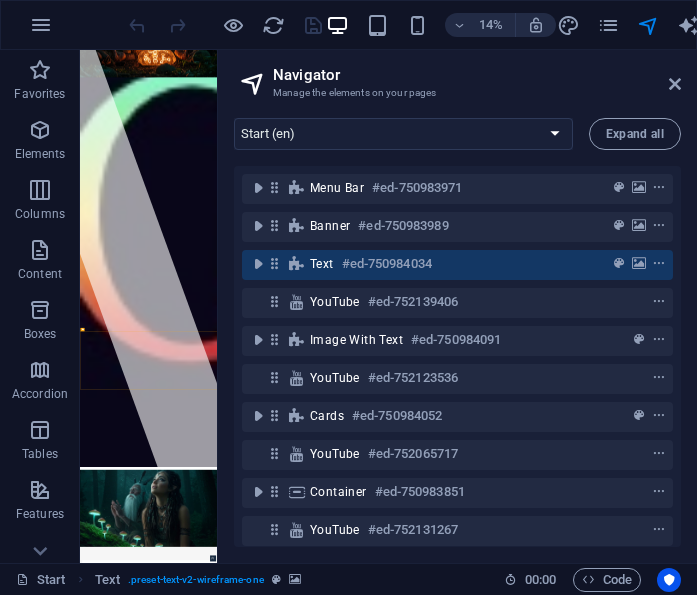 click on "Navigator Manage the elements on your pages Start  (en) Subpage  (en) Legal Notice  (en) Privacy  (en) Start  (es) Start  (ar) Start  (nl) Start  (zh) Start  (fr) Start  (hi) Expand all Menu Bar #ed-750983971 Banner #ed-750983989 Text #ed-750984034 YouTube #ed-752139406 Image with text #ed-750984091 YouTube #ed-752123536 Cards #ed-750984052 YouTube #ed-752065717 Container #ed-750983851 YouTube #ed-752131267 Container #ed-750983923 Logos #ed-750984109 Callout #ed-750984133 Contact Form #ed-750984154 Footer Saga #ed-774040161 Footer Heimdall #ed-750984187 Languages #ed-752046931" at bounding box center (457, 306) 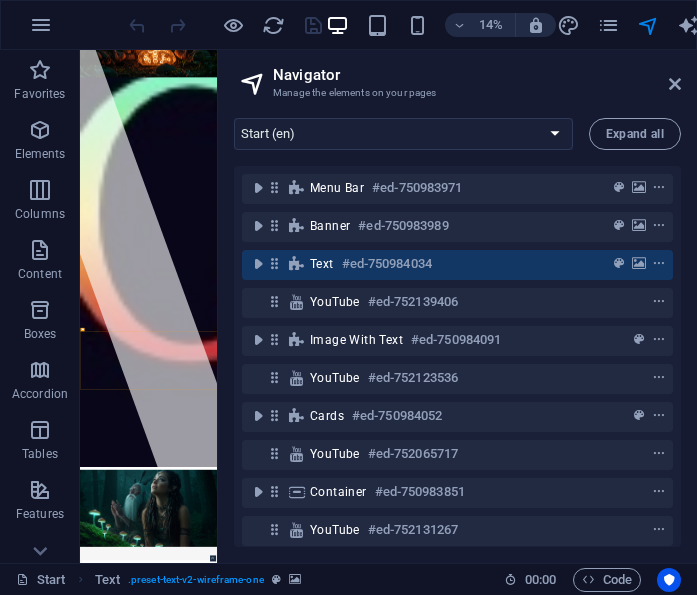click on "14%" at bounding box center [491, 25] 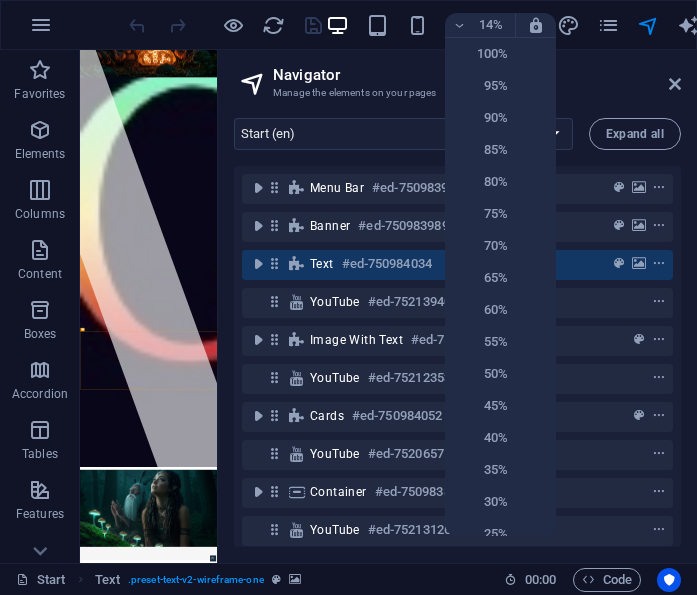 click on "100%" at bounding box center [500, 54] 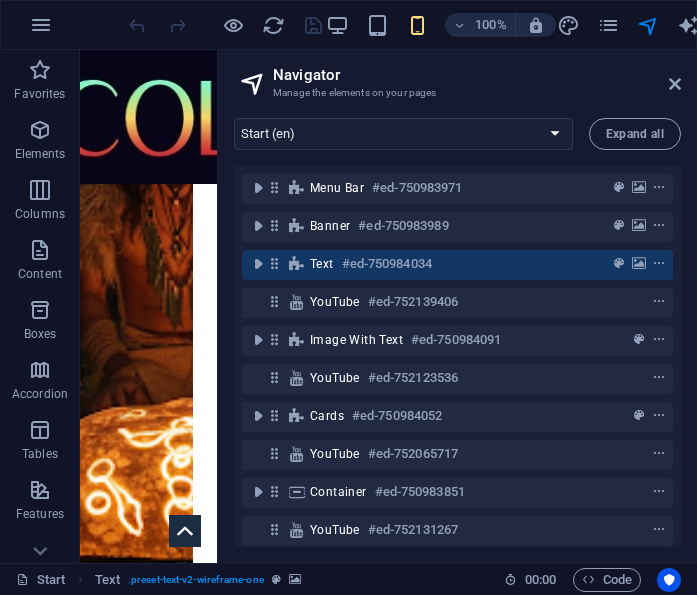 scroll, scrollTop: 669, scrollLeft: 24, axis: both 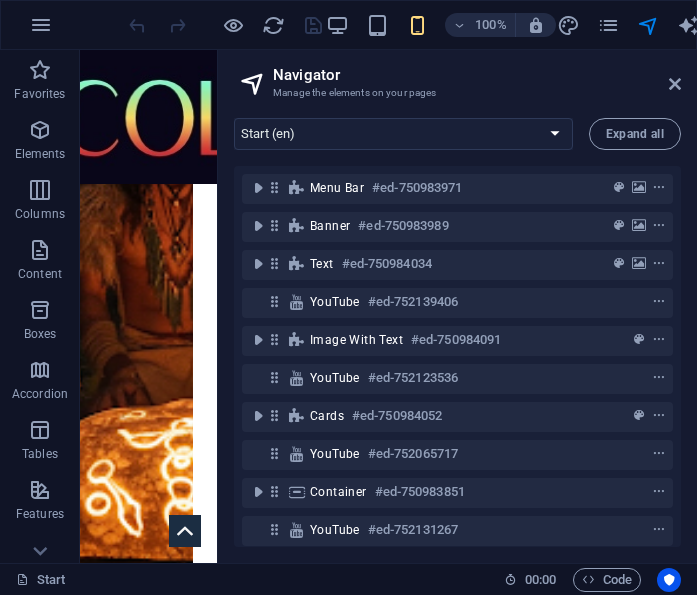click at bounding box center (536, 25) 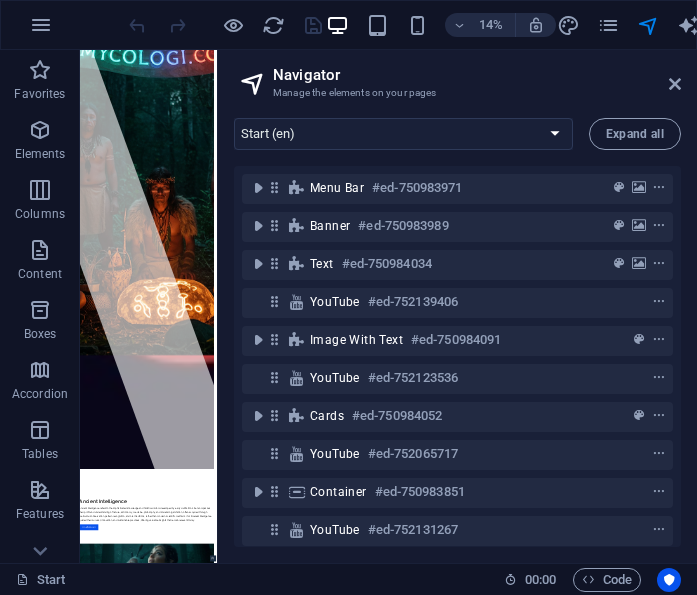 scroll, scrollTop: 669, scrollLeft: 0, axis: vertical 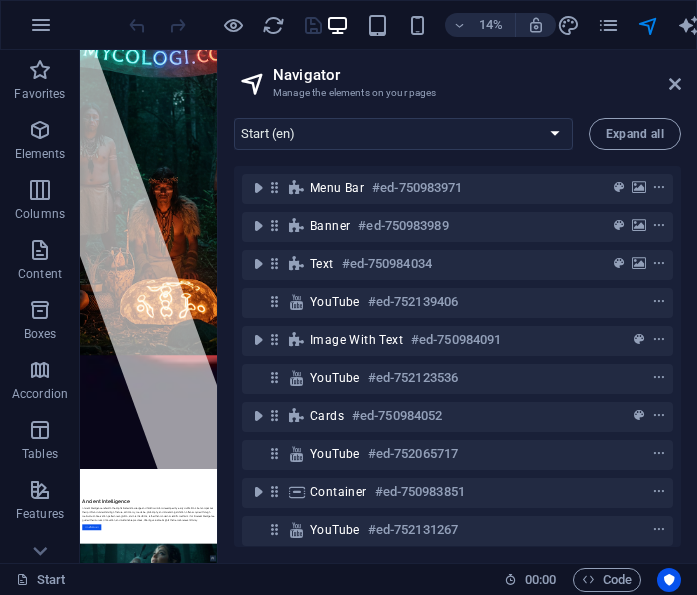click on "14%" at bounding box center (491, 25) 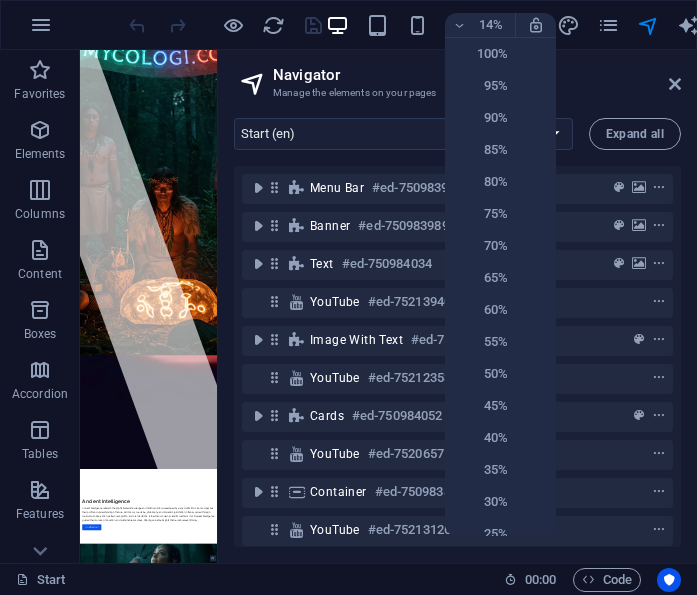 click on "95%" at bounding box center (500, 86) 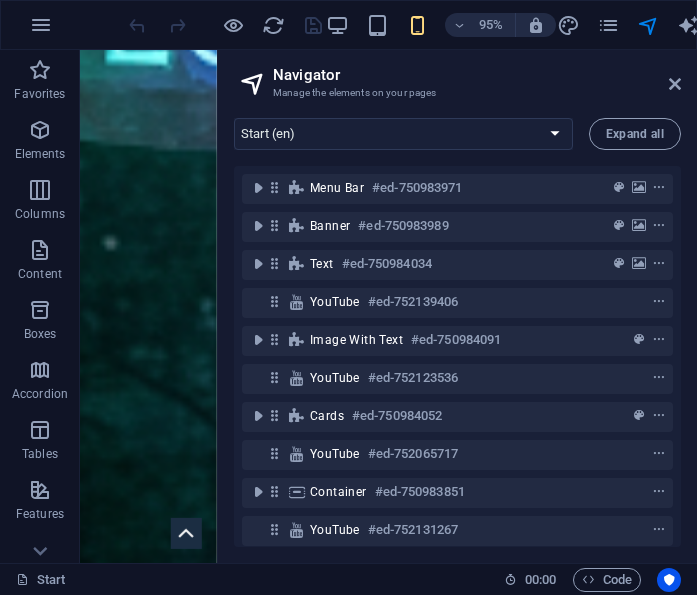 click on "95%" at bounding box center [440, 25] 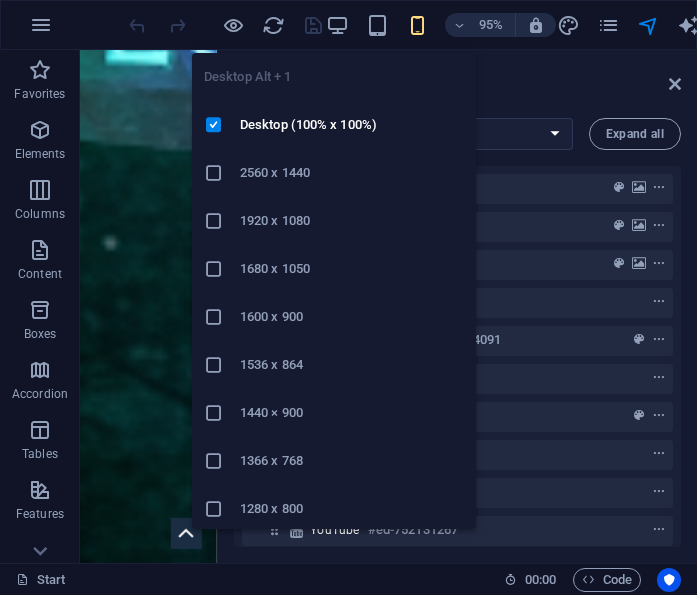 click at bounding box center [337, 25] 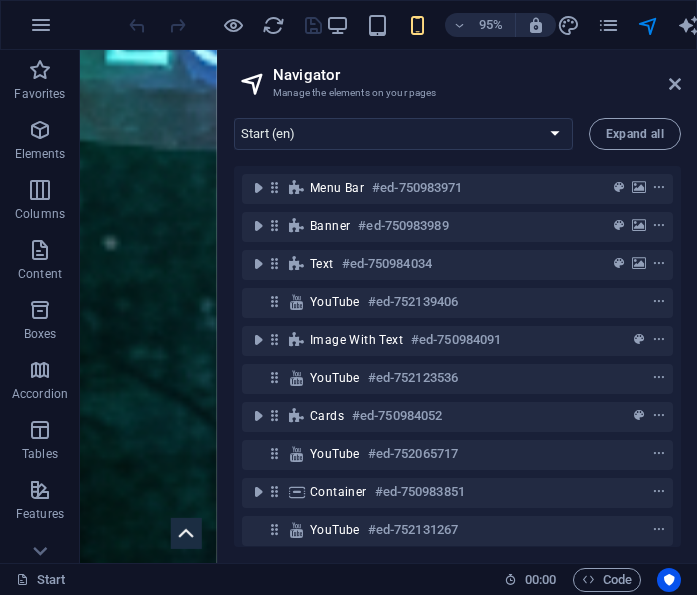 click on "95%" at bounding box center (440, 25) 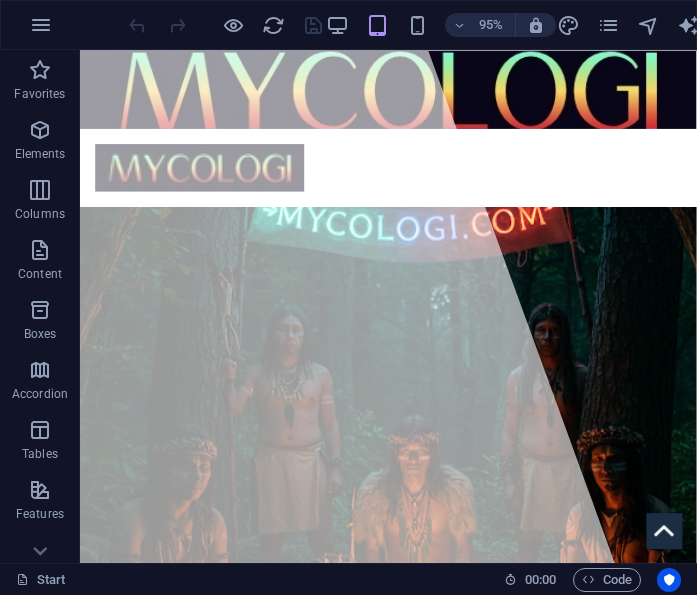 scroll, scrollTop: 0, scrollLeft: 0, axis: both 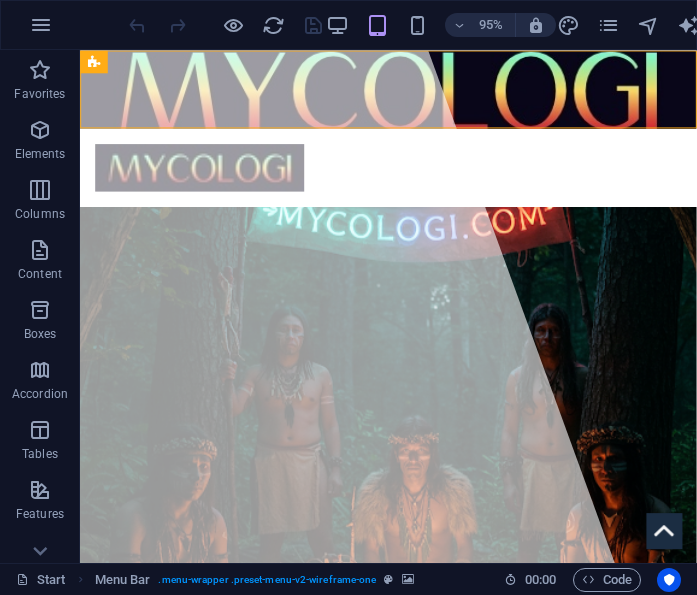 click at bounding box center (404, 91) 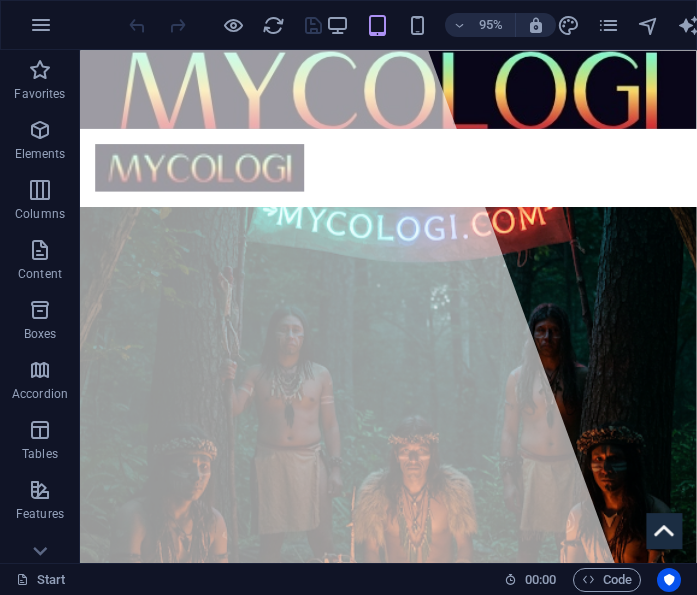 scroll, scrollTop: 0, scrollLeft: 0, axis: both 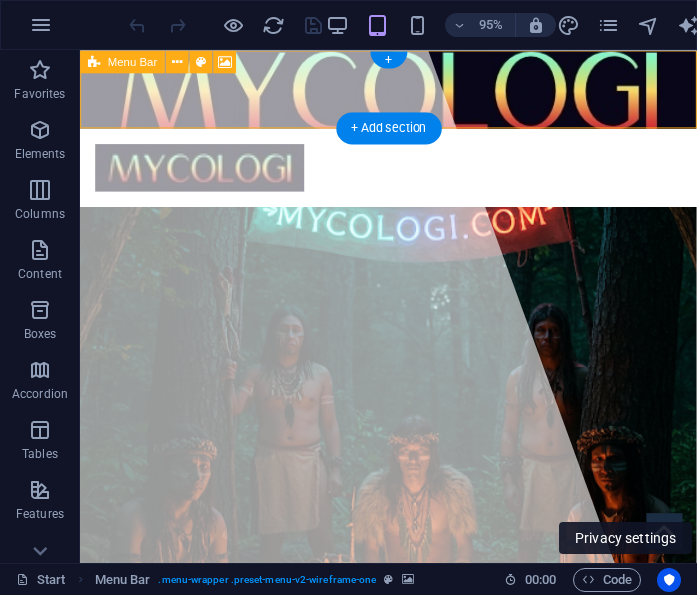click at bounding box center (388, 579) 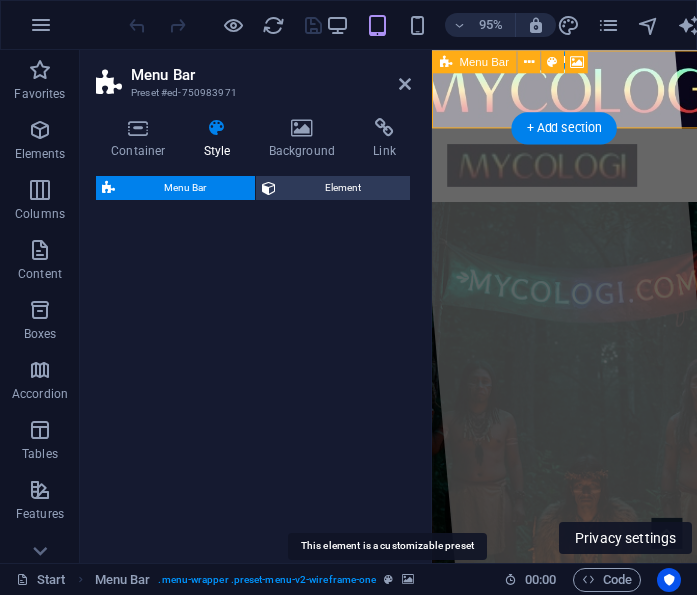 select on "rem" 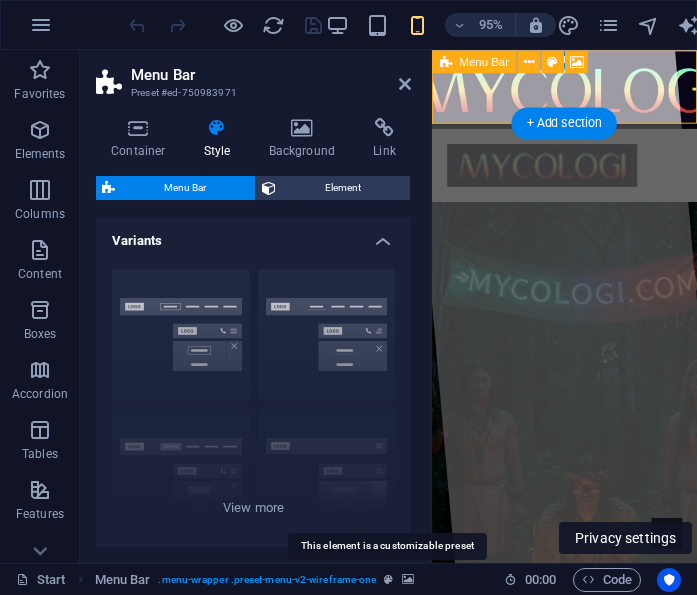 scroll, scrollTop: 0, scrollLeft: 0, axis: both 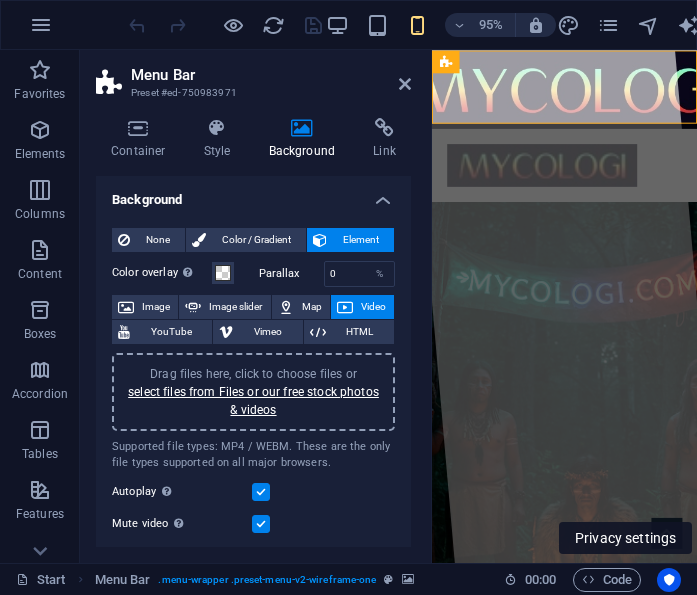 click on "Background" at bounding box center [306, 139] 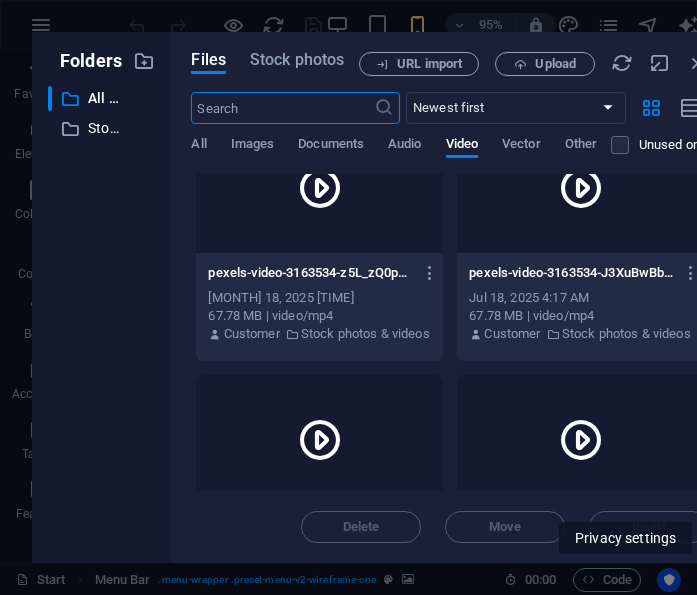 scroll, scrollTop: 542, scrollLeft: 0, axis: vertical 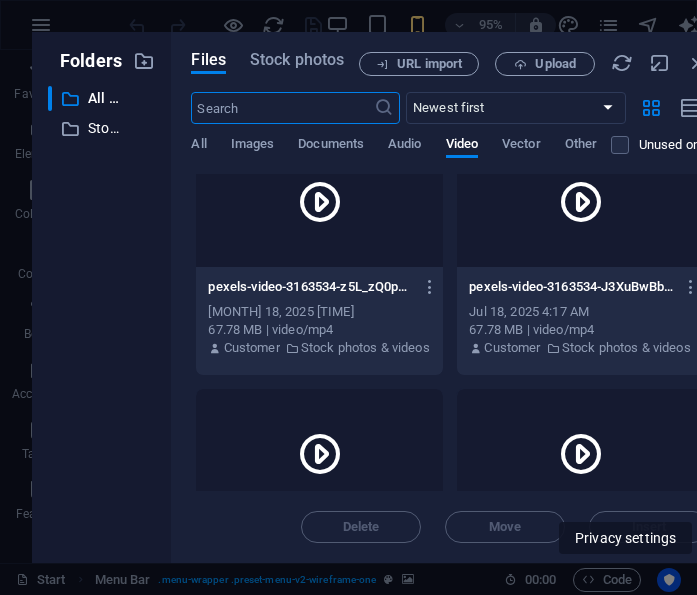 click on "Stock photos" at bounding box center [297, 60] 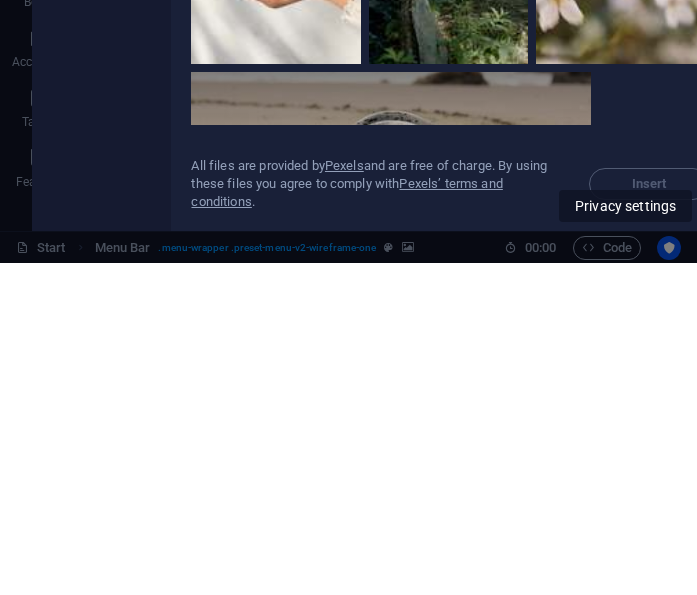 scroll, scrollTop: 0, scrollLeft: 0, axis: both 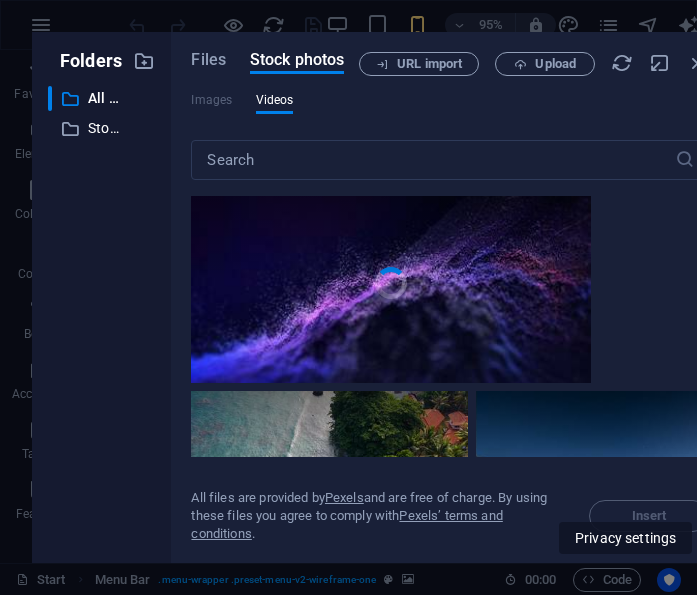 click at bounding box center [566, 208] 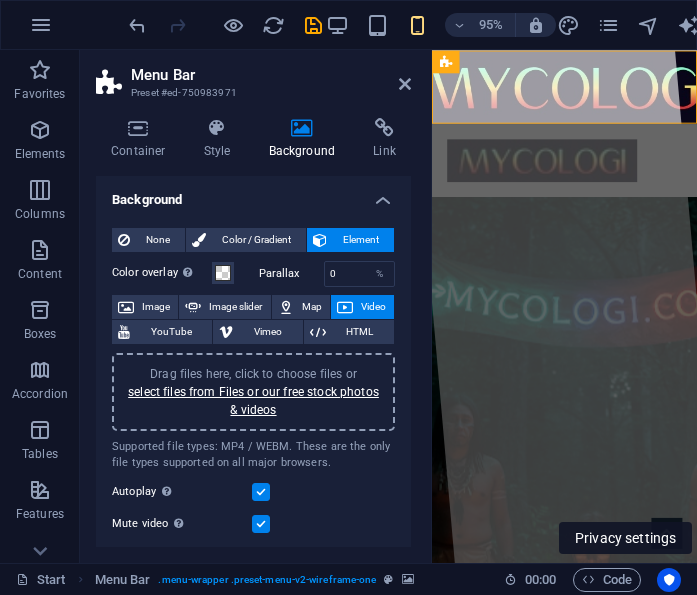 click at bounding box center [225, 25] 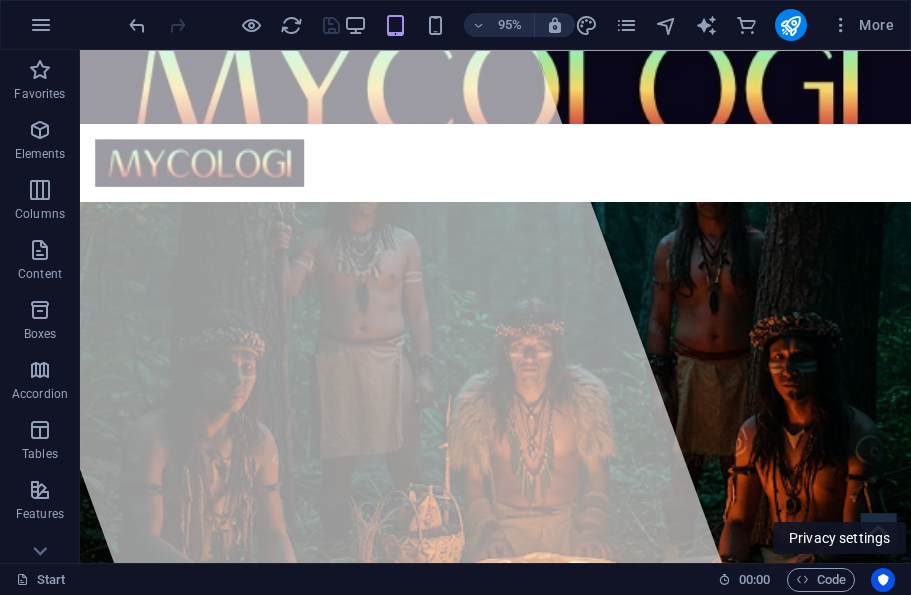 click on "More" at bounding box center (862, 25) 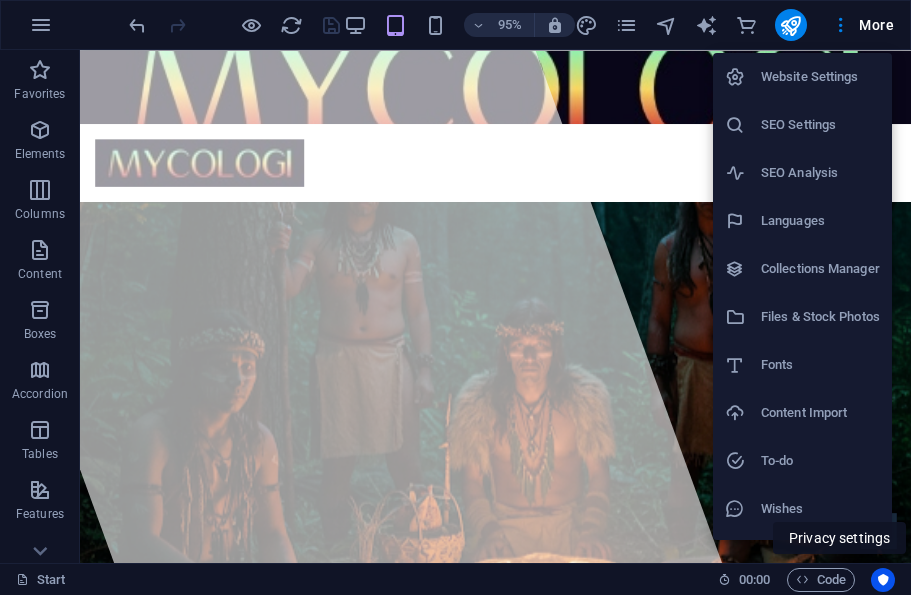 click at bounding box center [455, 297] 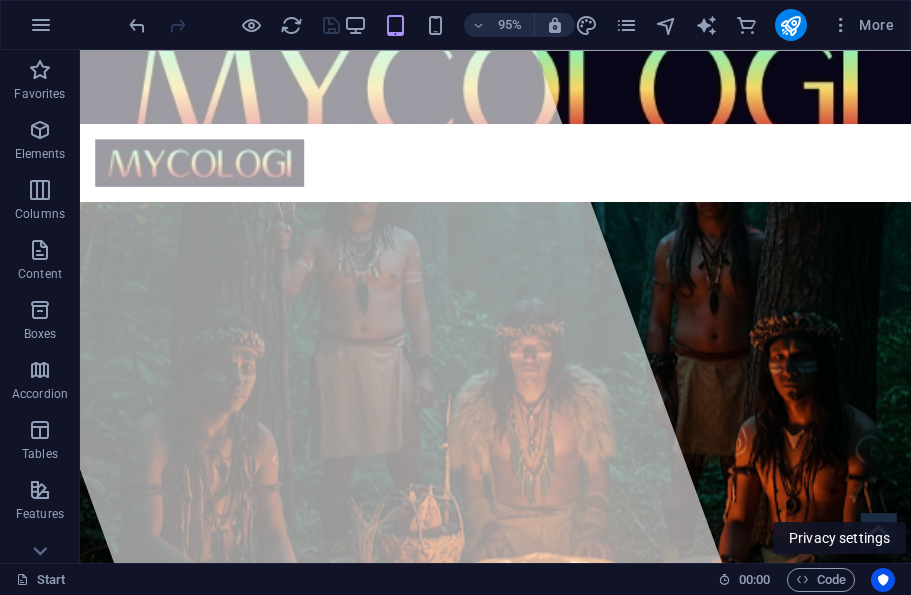 click at bounding box center (790, 25) 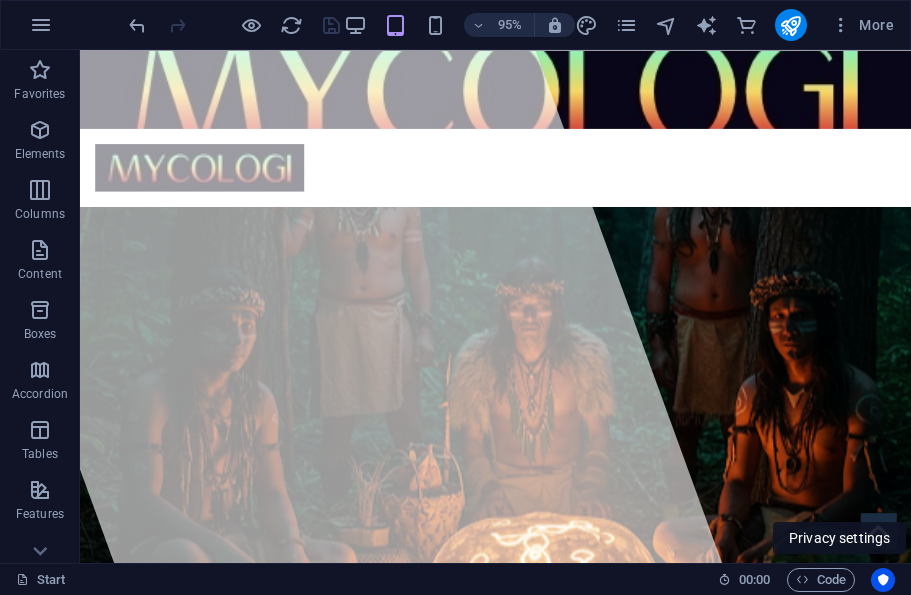 click at bounding box center (791, 25) 